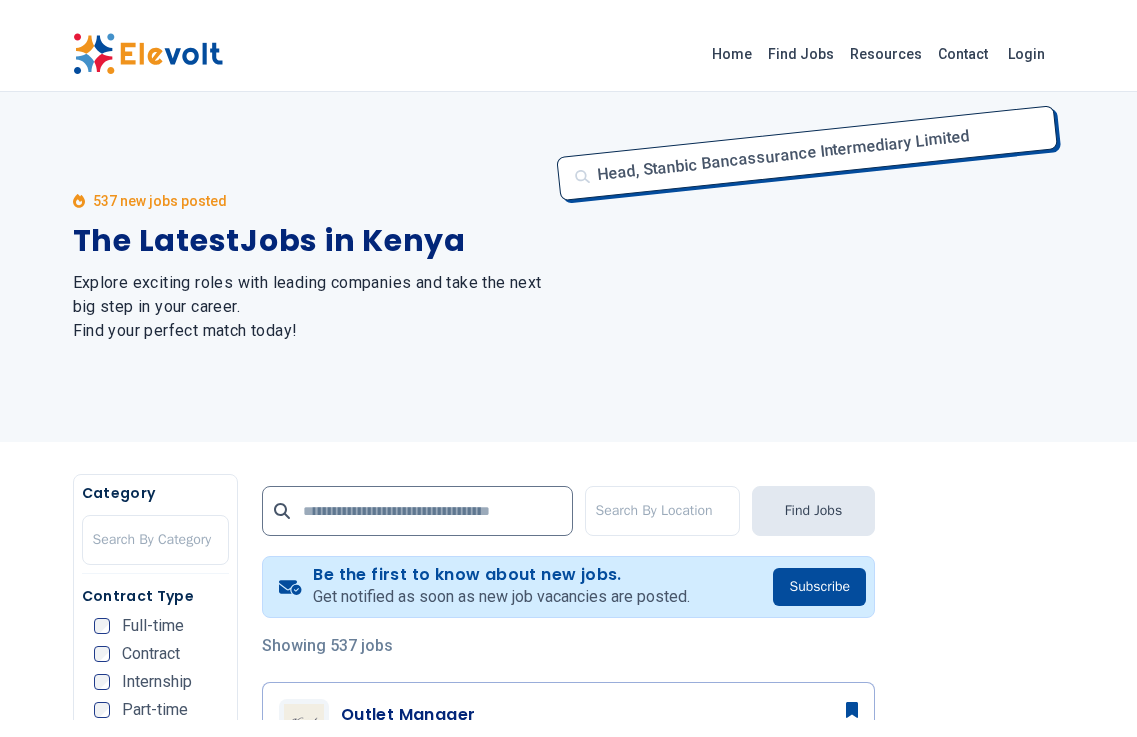 scroll, scrollTop: 0, scrollLeft: 0, axis: both 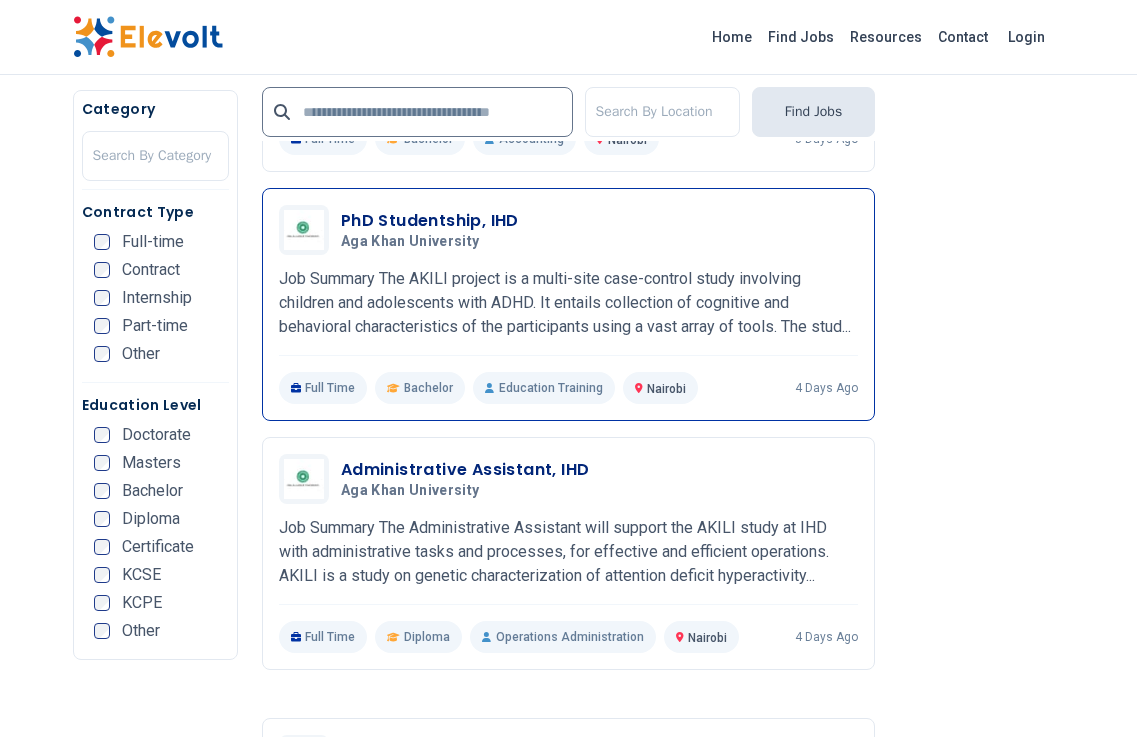 click on "Job Summary
The AKILI project is a multi-site case-control study involving children and adolescents with ADHD. It entails collection of cognitive and behavioral characteristics of the participants using a vast array of tools. The stud..." at bounding box center (568, 303) 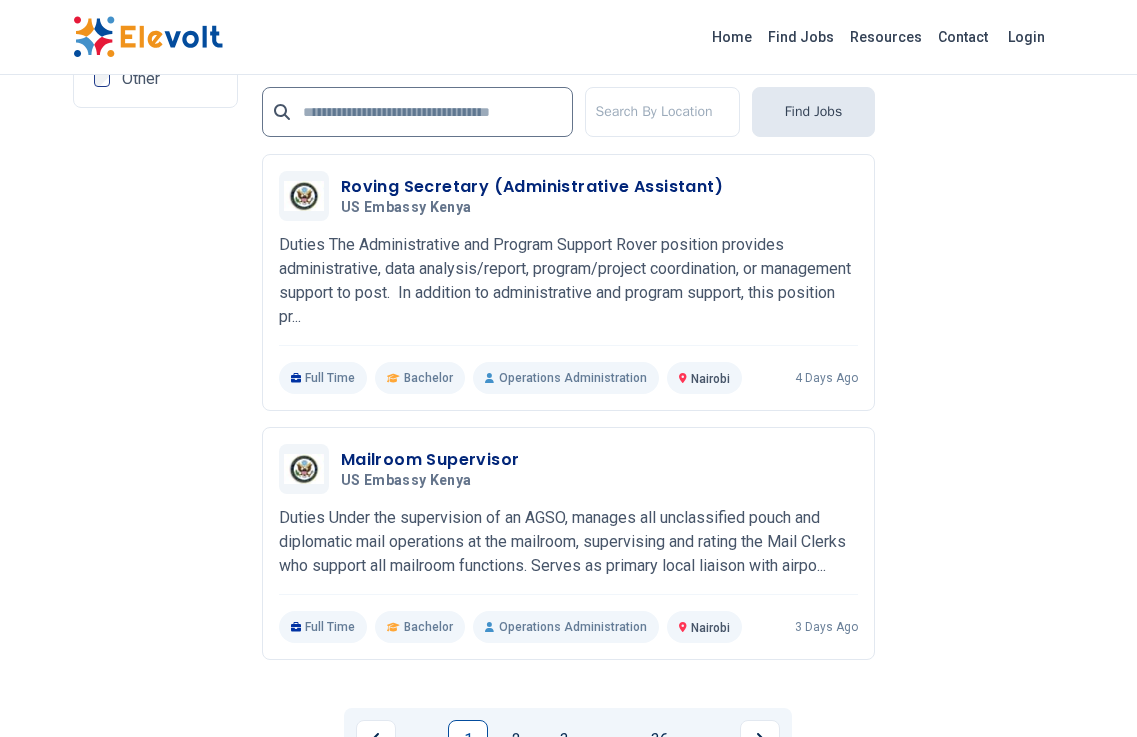 scroll, scrollTop: 4000, scrollLeft: 0, axis: vertical 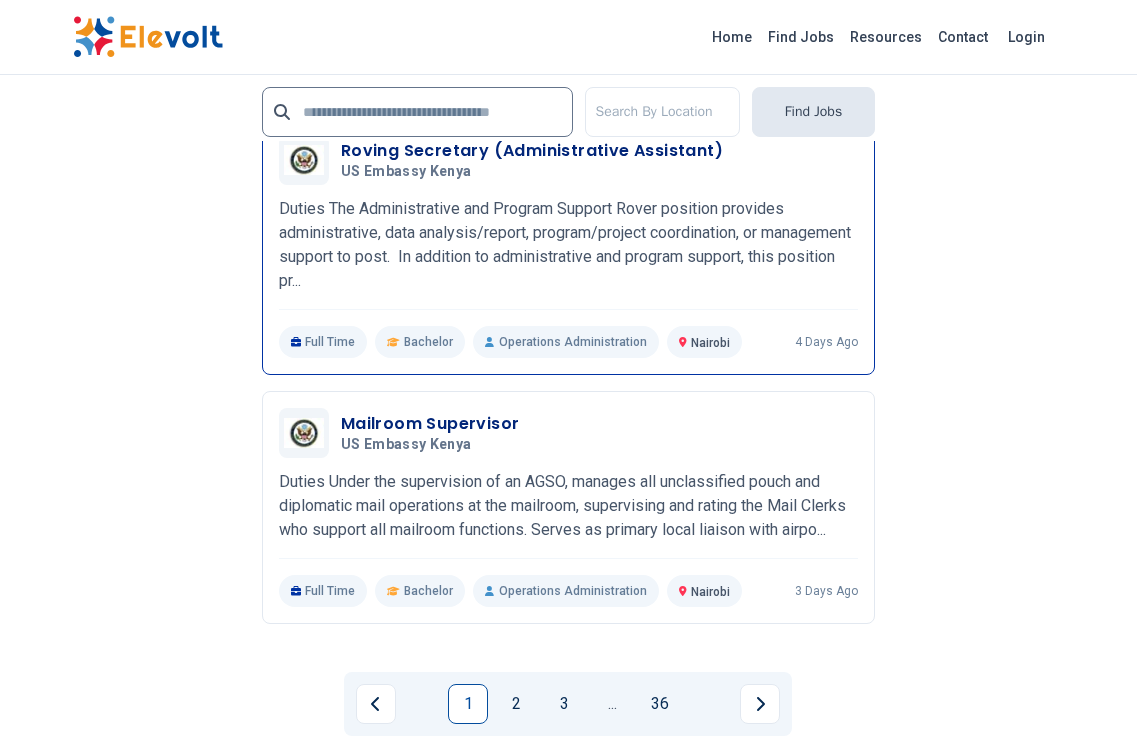 click on "Duties
The Administrative and Program Support Rover position provides administrative, data analysis/report, program/project coordination, or management support to post.  In addition to administrative and program support, this position pr..." at bounding box center [568, 245] 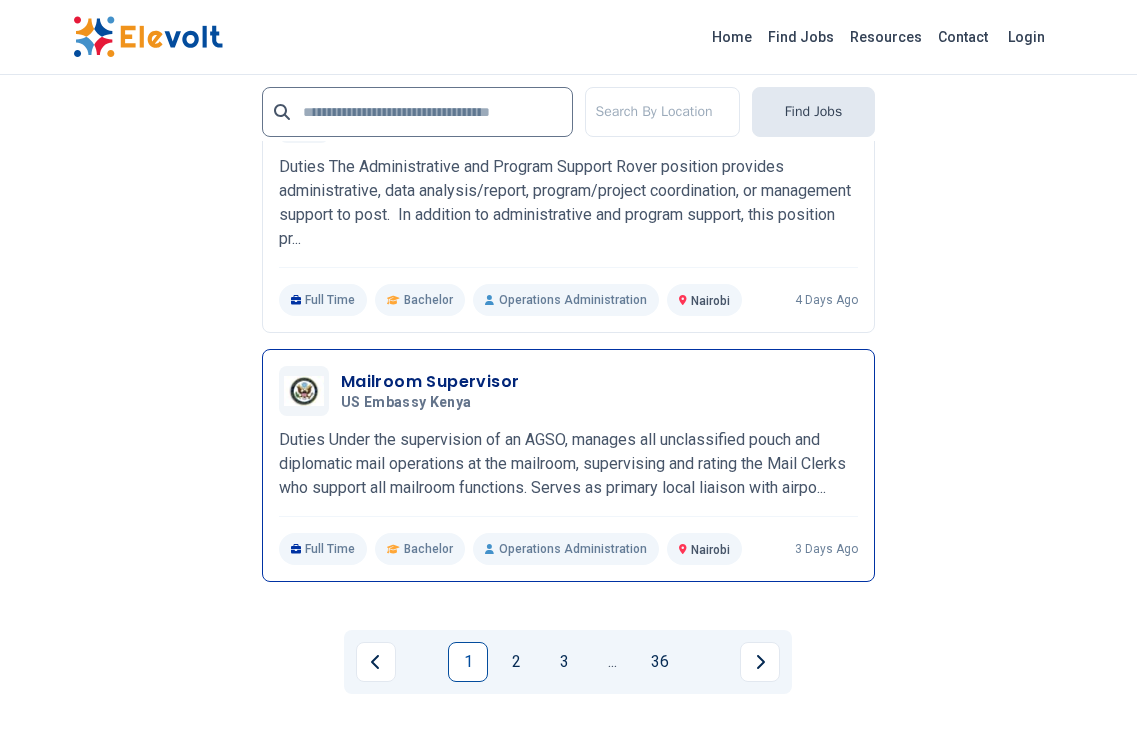 scroll, scrollTop: 4433, scrollLeft: 0, axis: vertical 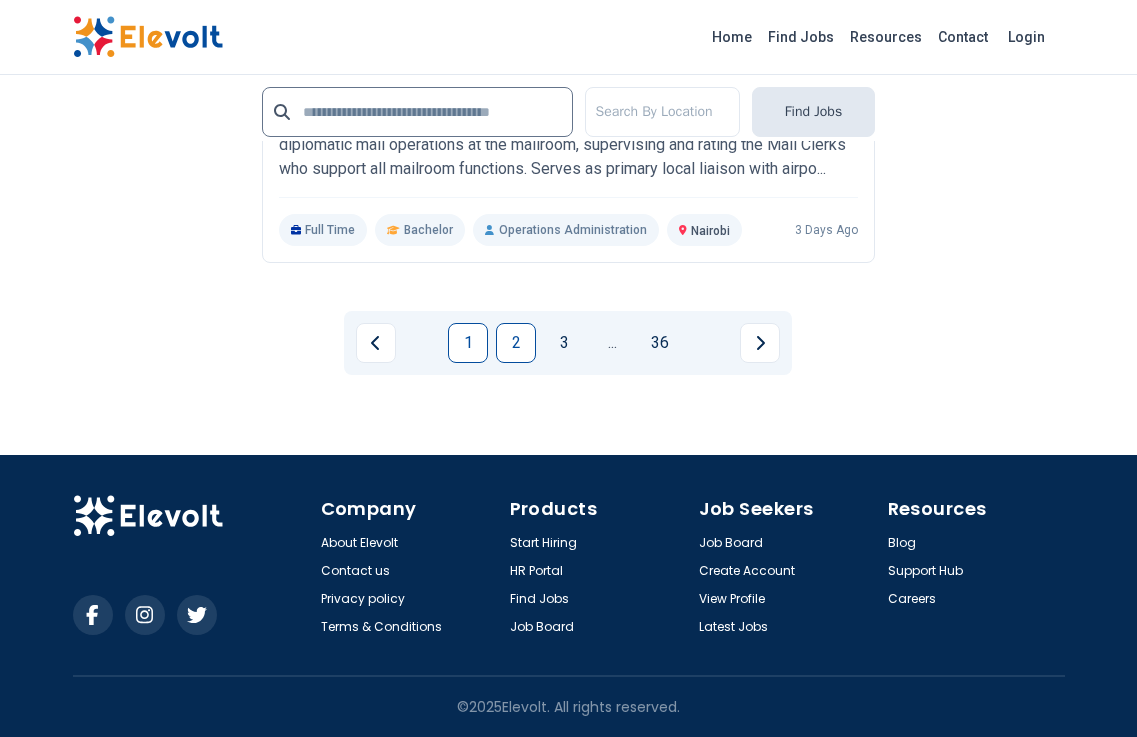 click on "2" at bounding box center (516, 343) 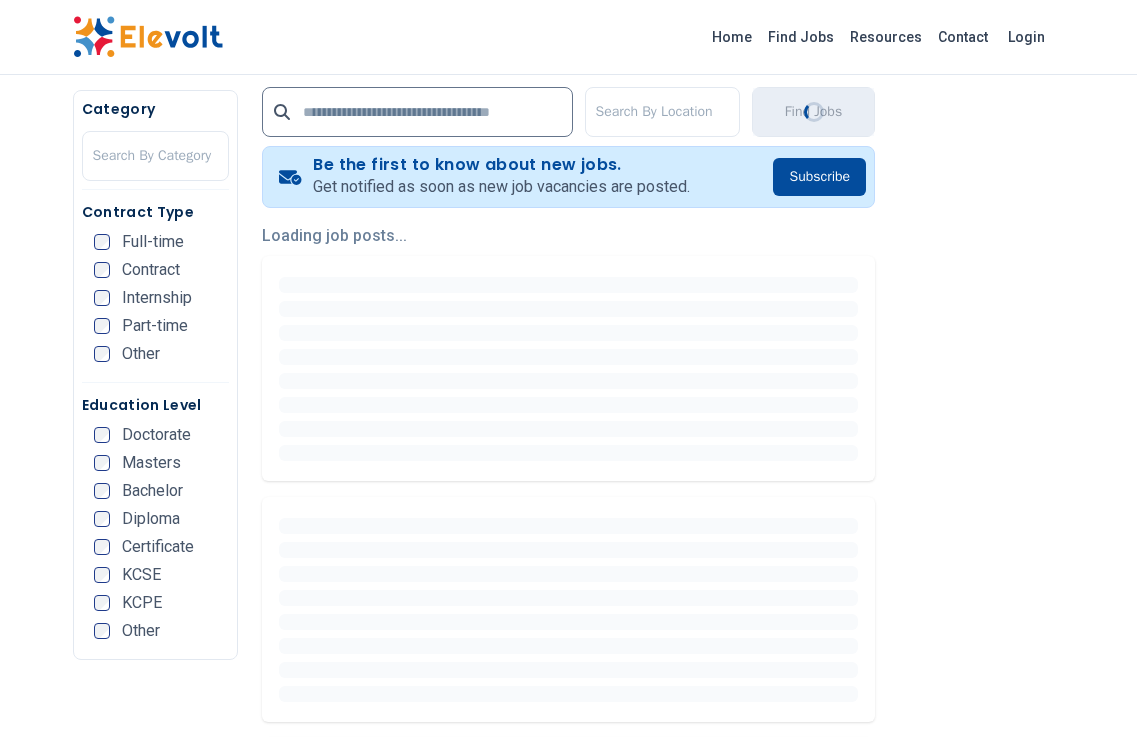 scroll, scrollTop: 400, scrollLeft: 0, axis: vertical 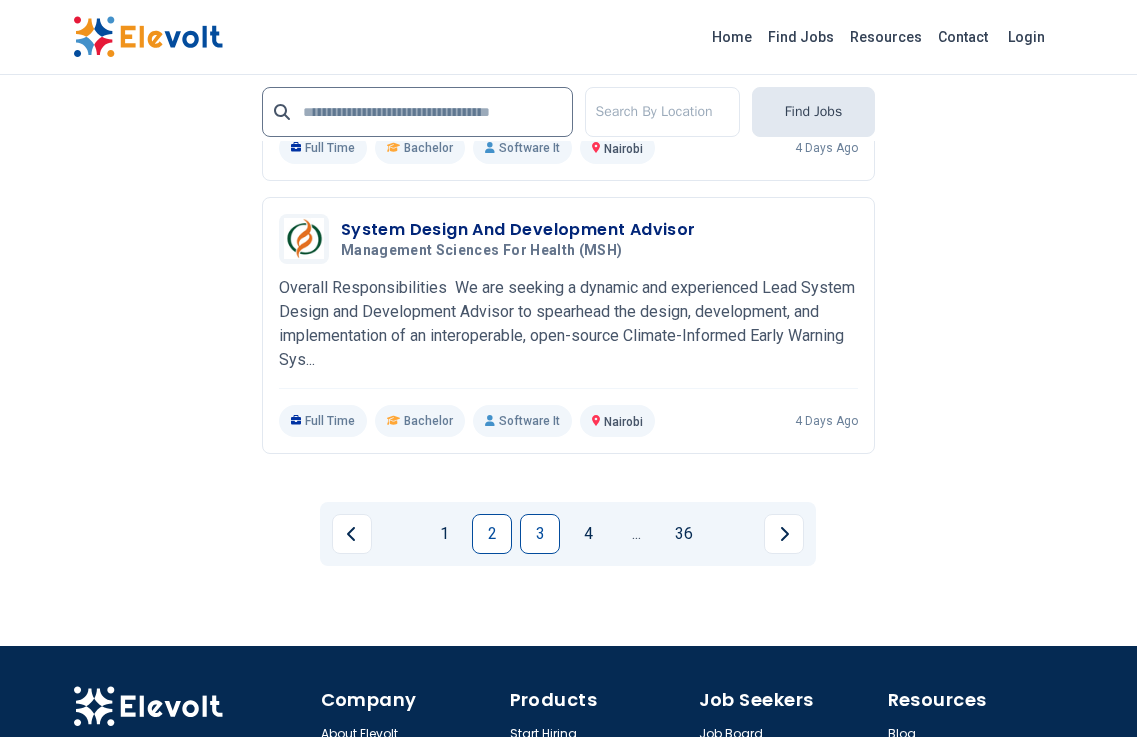 click on "3" at bounding box center [540, 534] 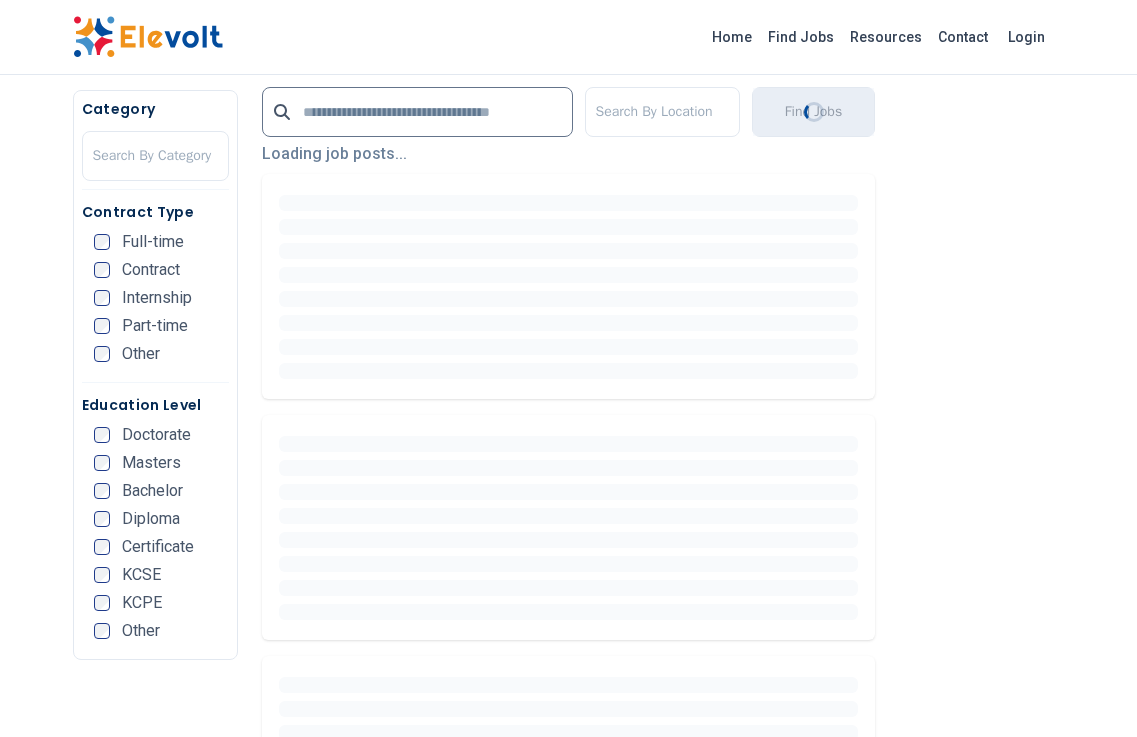 scroll, scrollTop: 500, scrollLeft: 0, axis: vertical 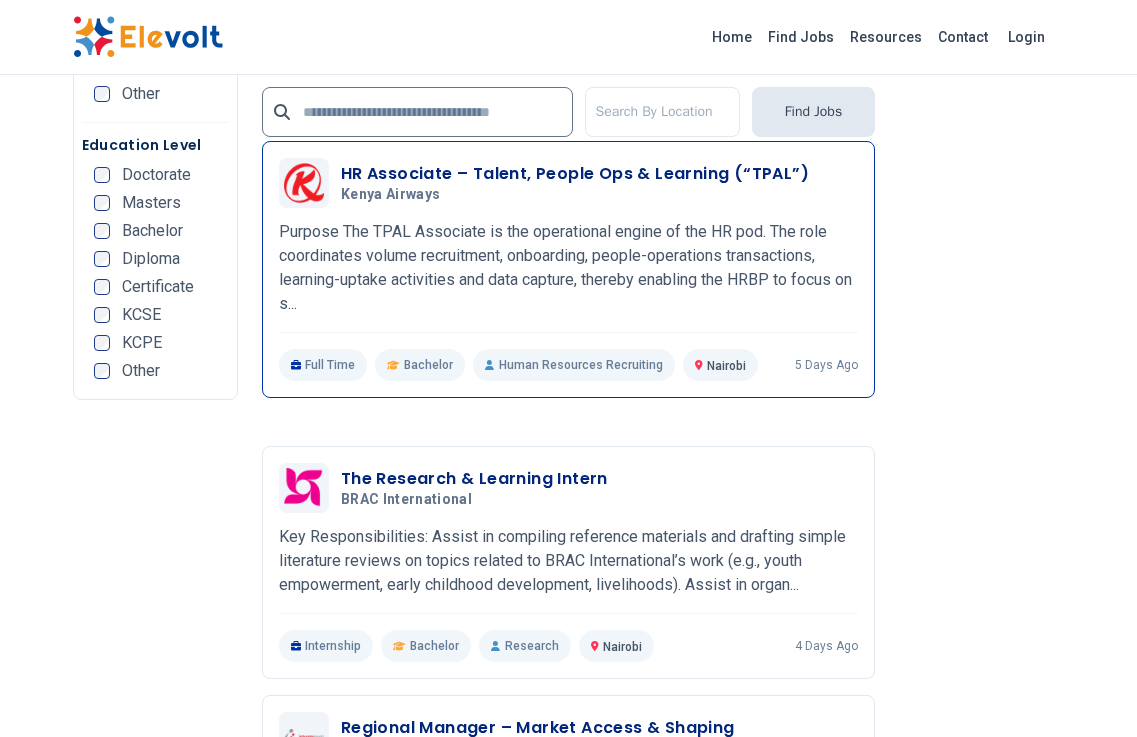 click on "Purpose
The TPAL Associate is the operational engine of the HR pod. The role coordinates volume recruitment, onboarding, people-operations transactions, learning-uptake activities and data capture, thereby enabling the HRBP to focus on s..." at bounding box center (568, 268) 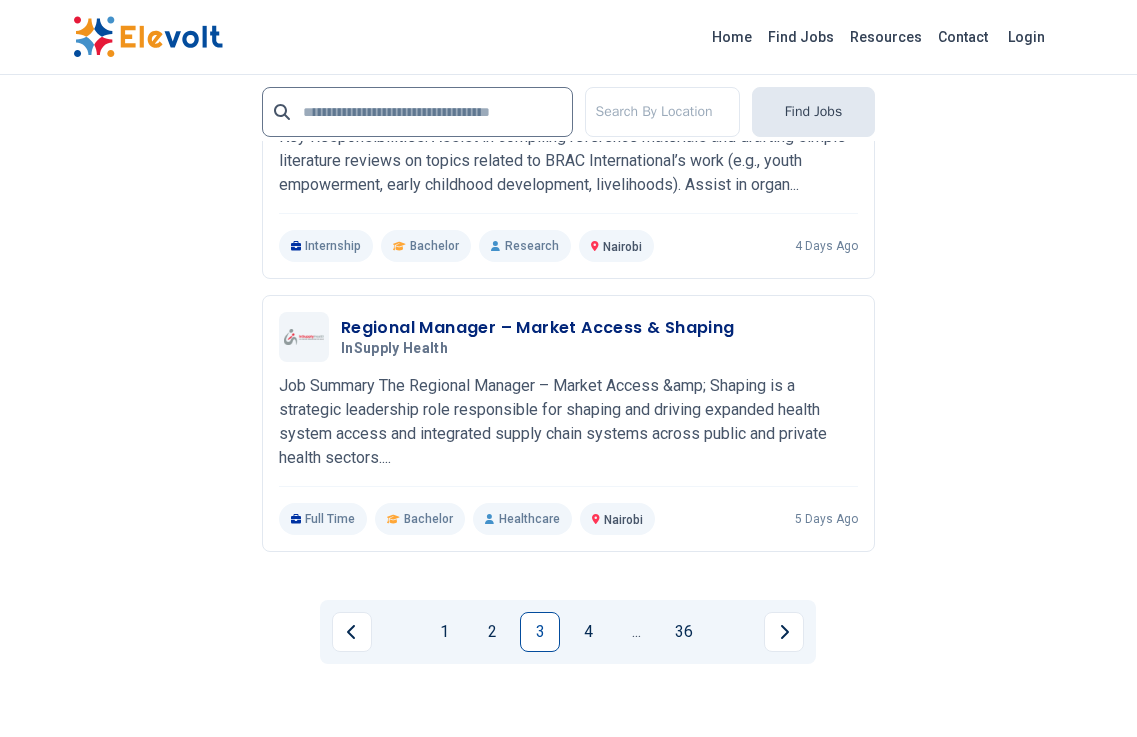 scroll, scrollTop: 4100, scrollLeft: 0, axis: vertical 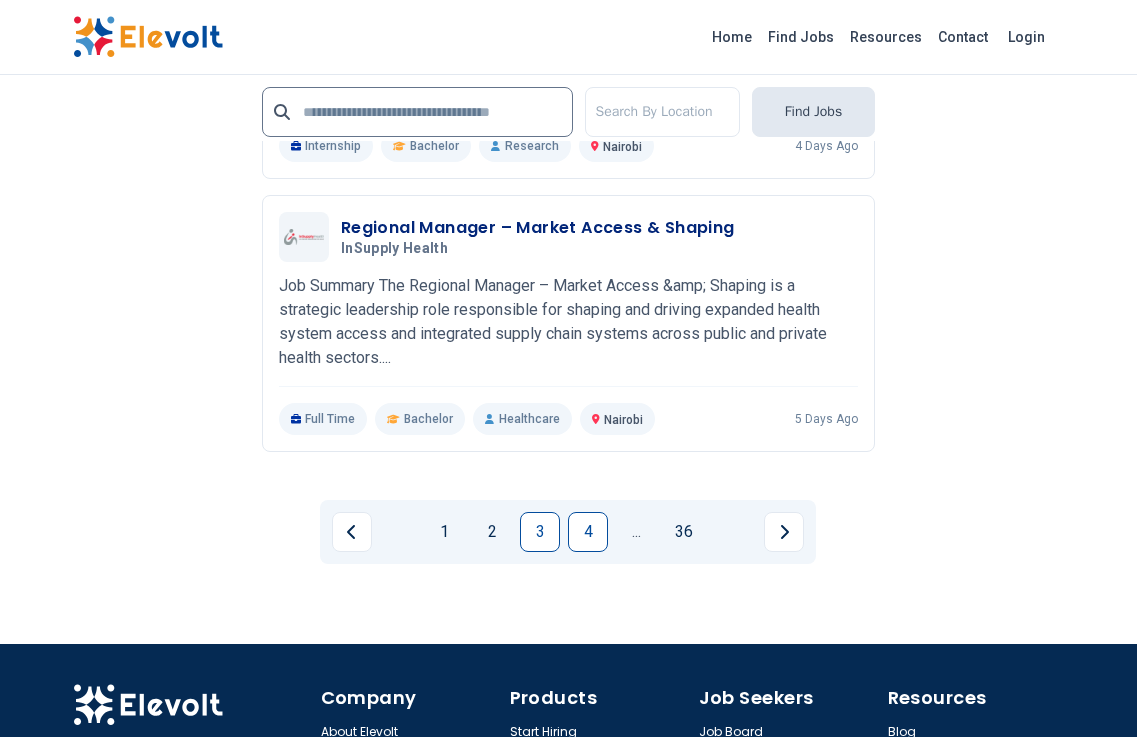click on "4" at bounding box center (588, 532) 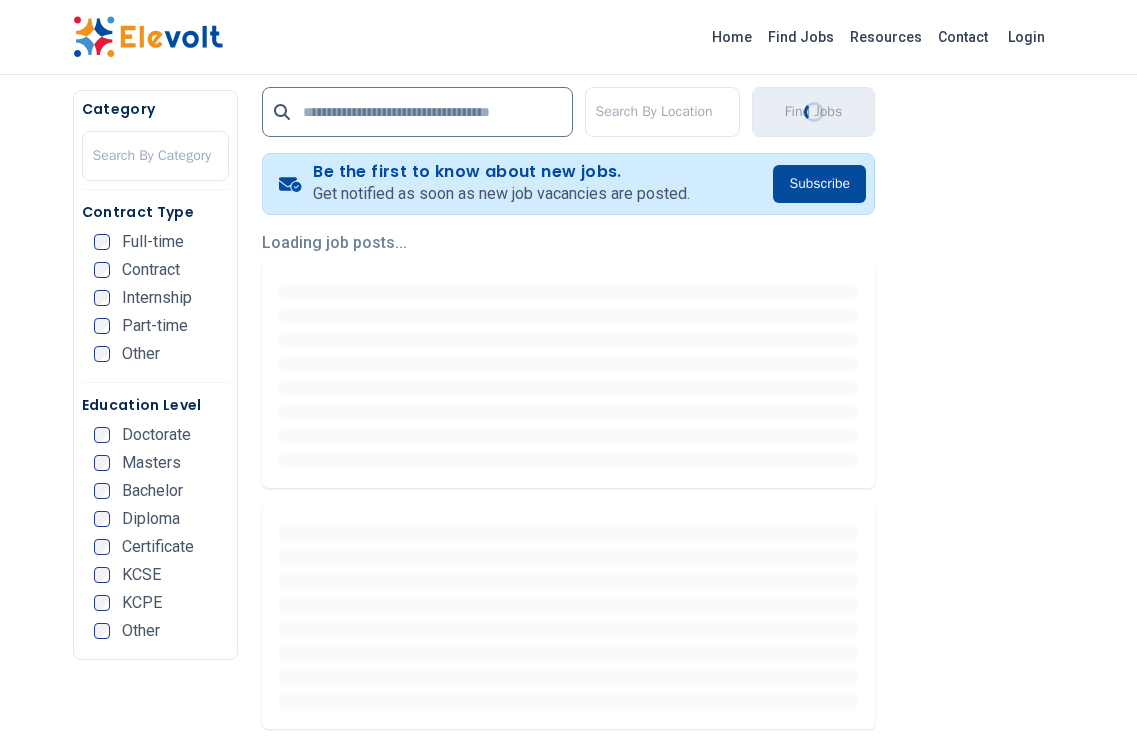 scroll, scrollTop: 400, scrollLeft: 0, axis: vertical 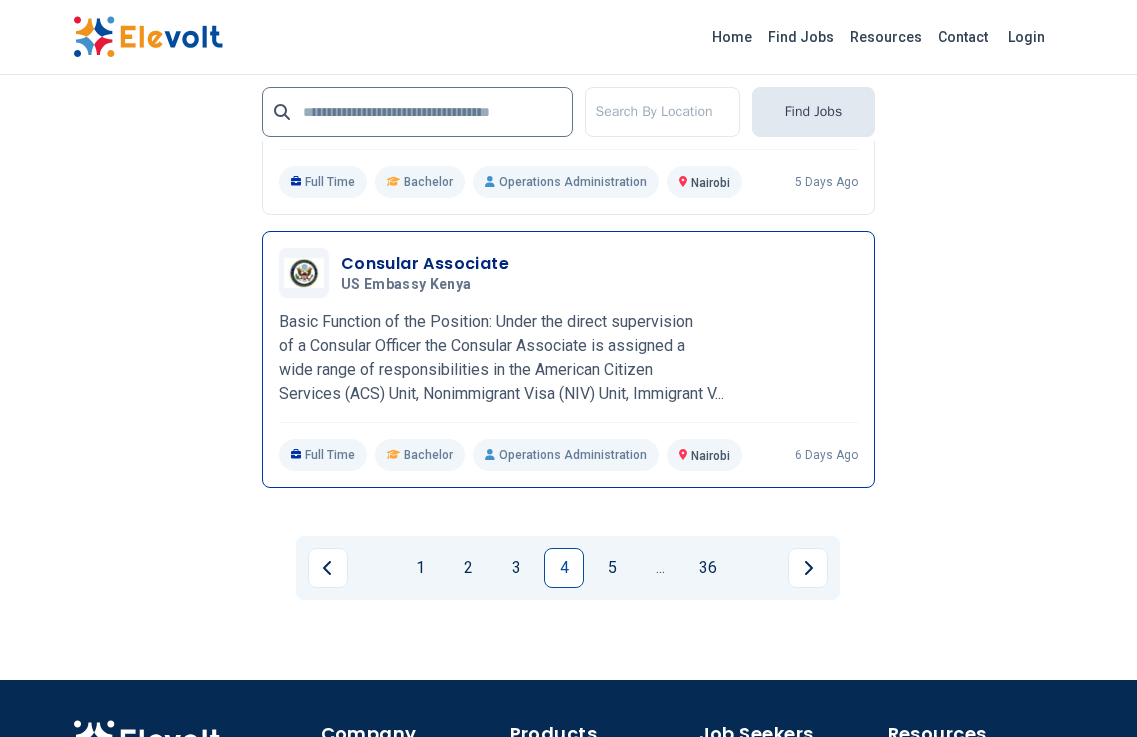 click on "Basic Function of the Position:
Under the direct supervision of a Consular Officer the Consular Associate is assigned a wide range of responsibilities in the American Citizen Services (ACS) Unit, Nonimmigrant Visa (NIV) Unit, Immigrant V..." at bounding box center [568, 358] 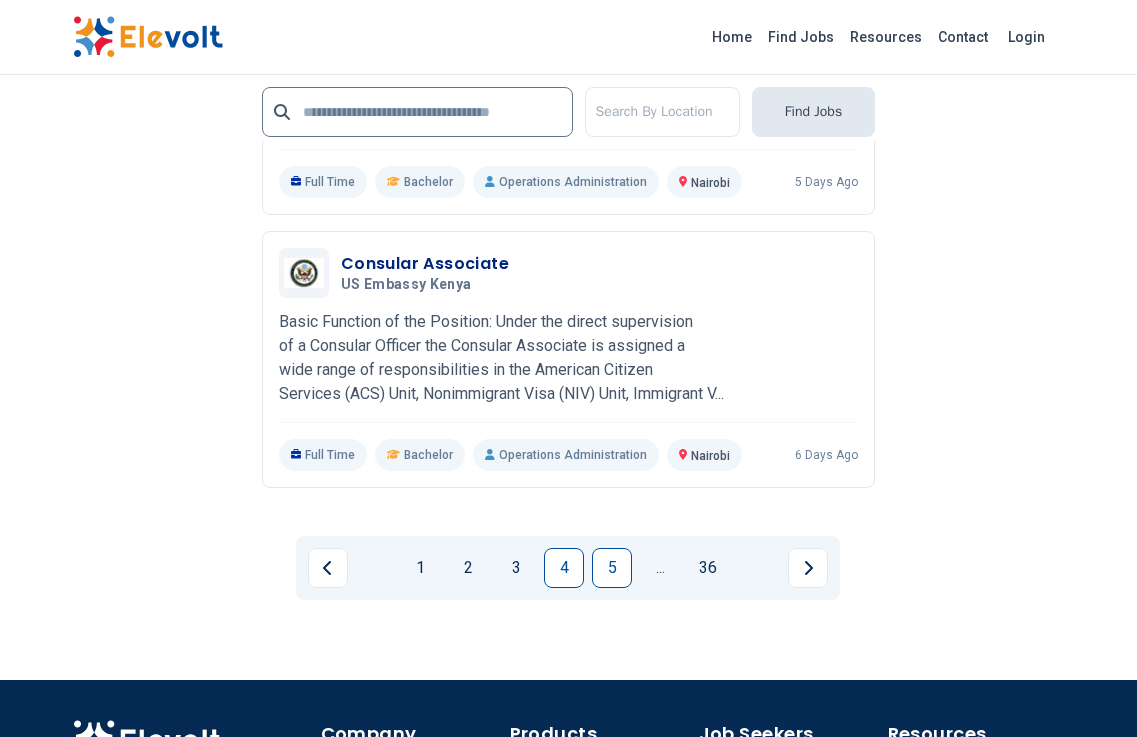 click on "5" at bounding box center (612, 568) 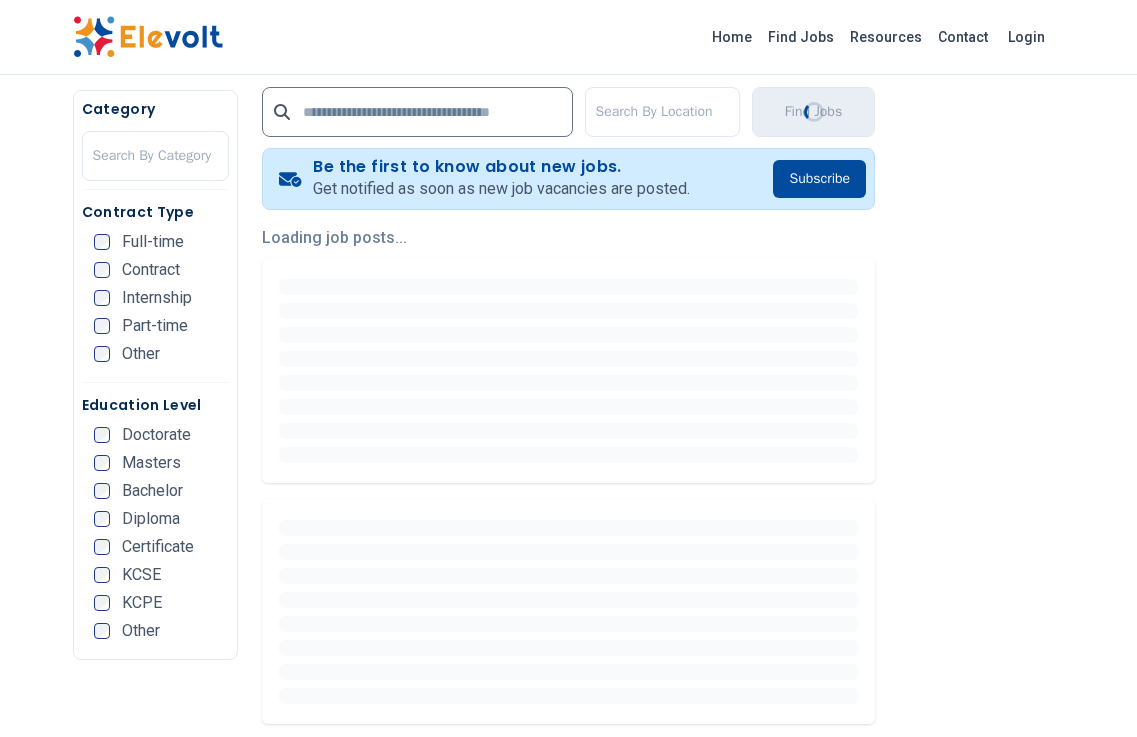 scroll, scrollTop: 400, scrollLeft: 0, axis: vertical 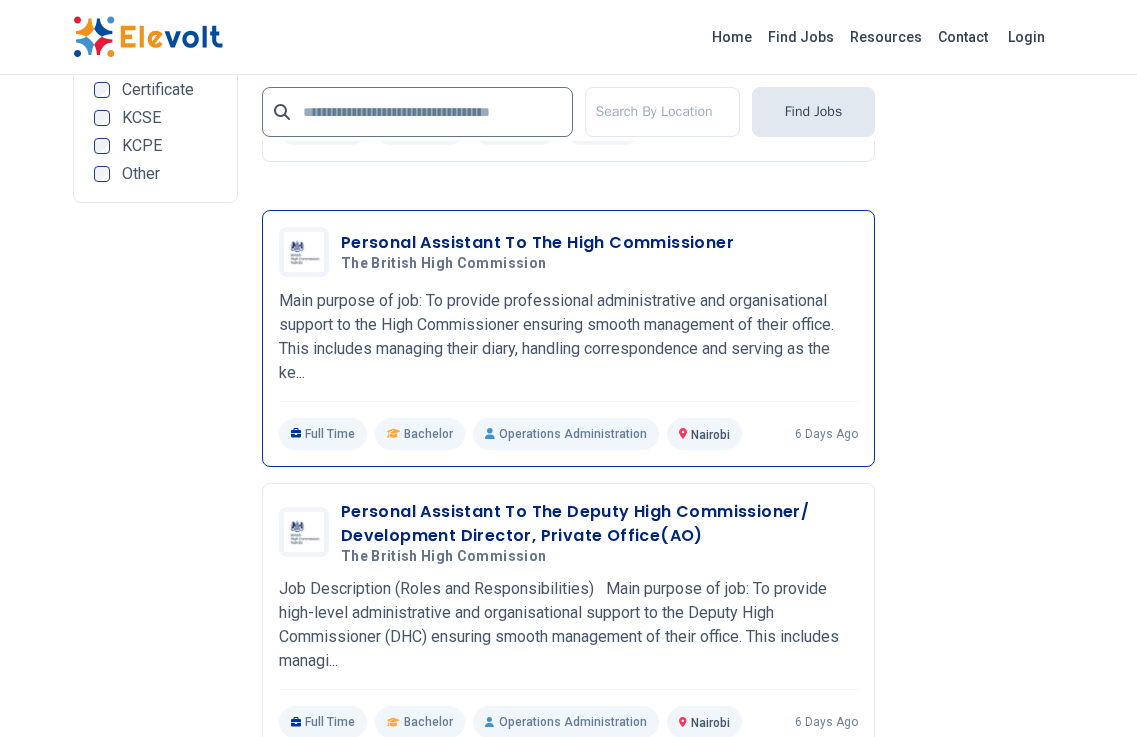 click on "Main purpose of job:
To provide professional administrative and organisational support to the High Commissioner ensuring smooth management of their office. This includes managing their diary, handling correspondence and serving as the ke..." at bounding box center (568, 337) 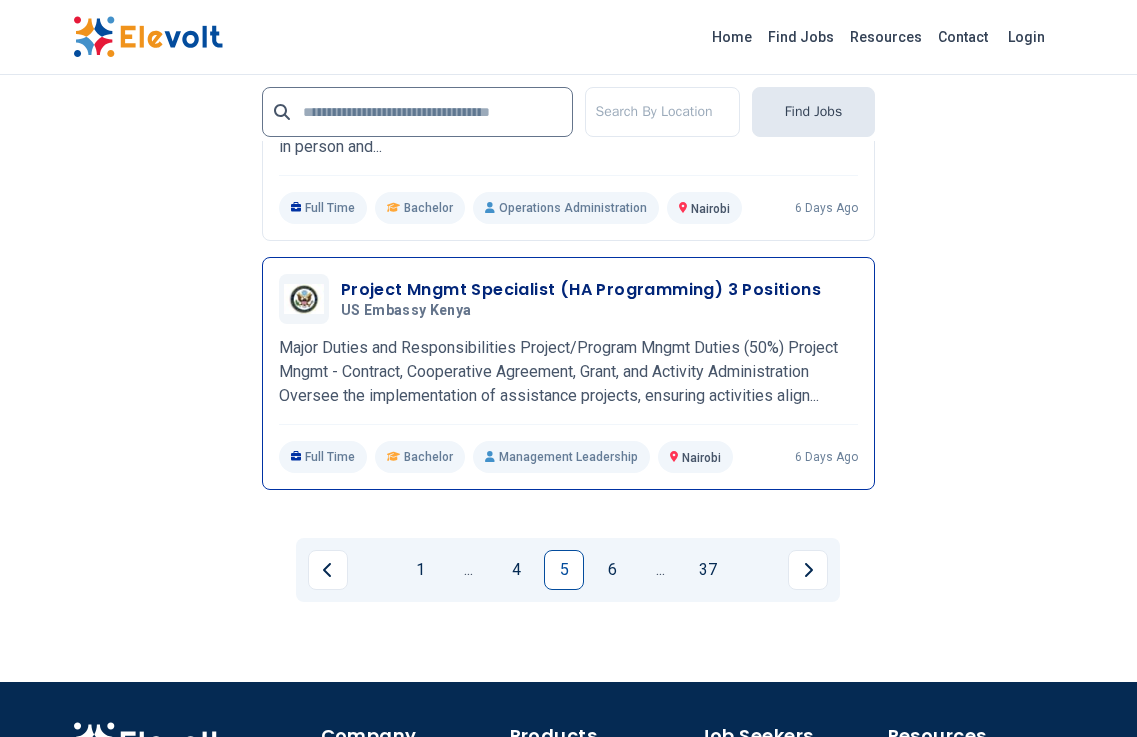 scroll, scrollTop: 4473, scrollLeft: 0, axis: vertical 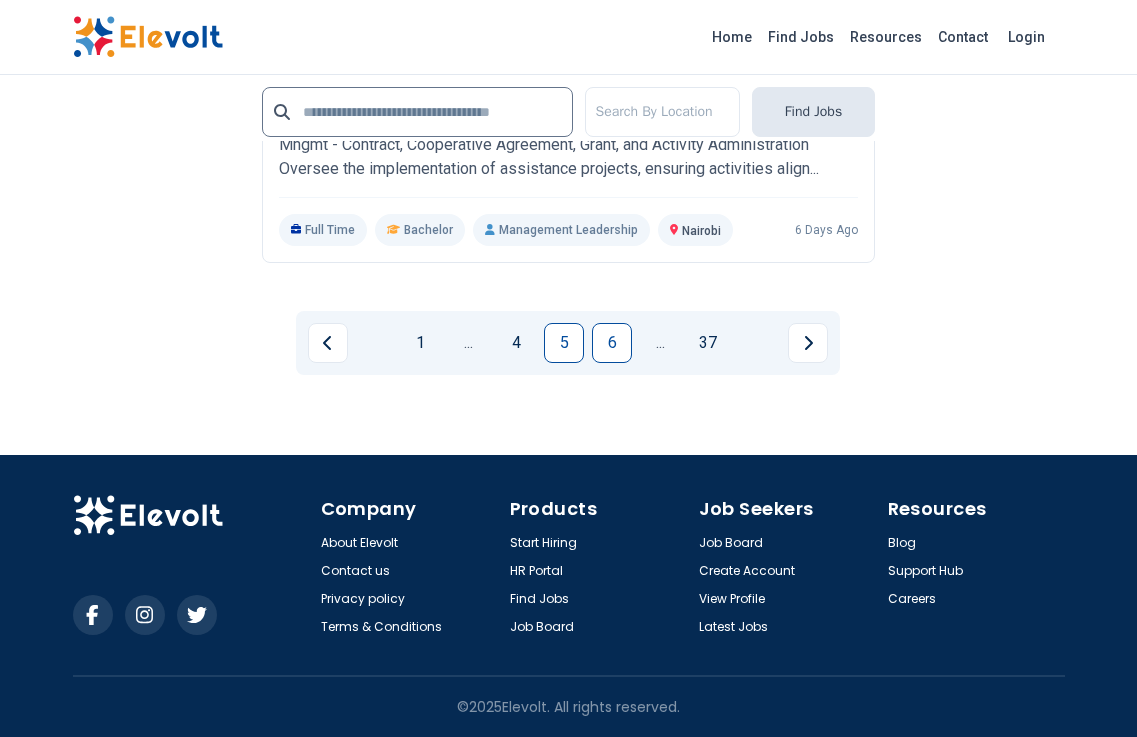 click on "6" at bounding box center (612, 343) 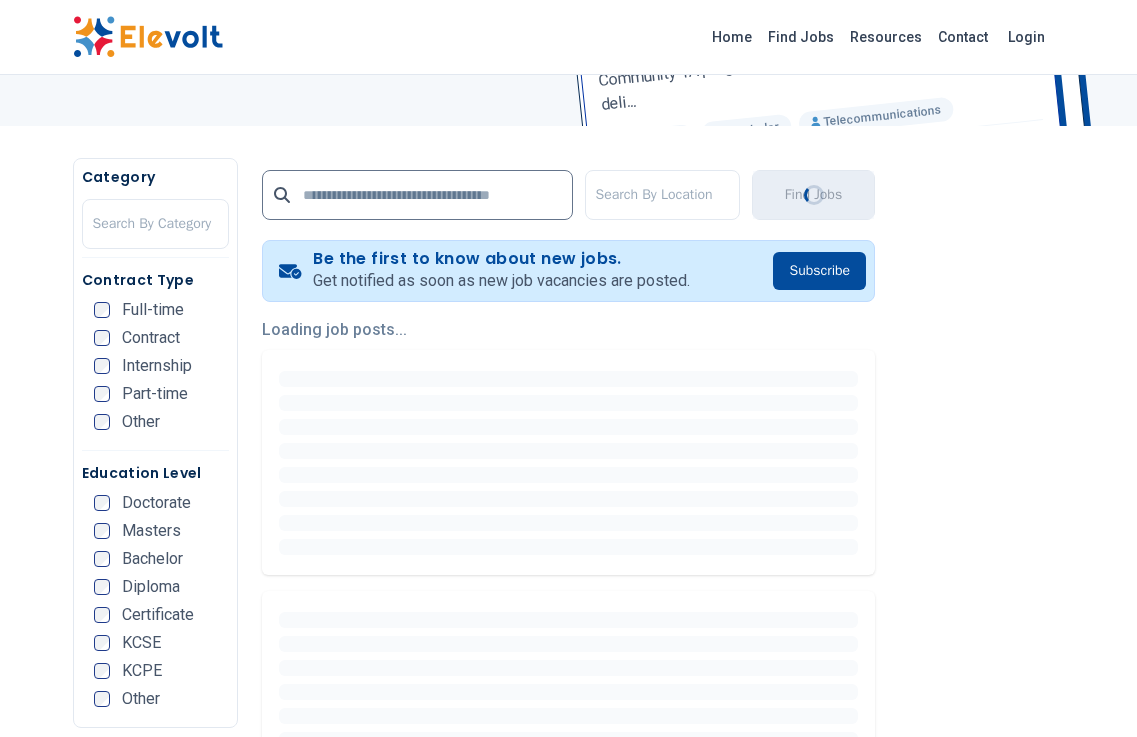 scroll, scrollTop: 300, scrollLeft: 0, axis: vertical 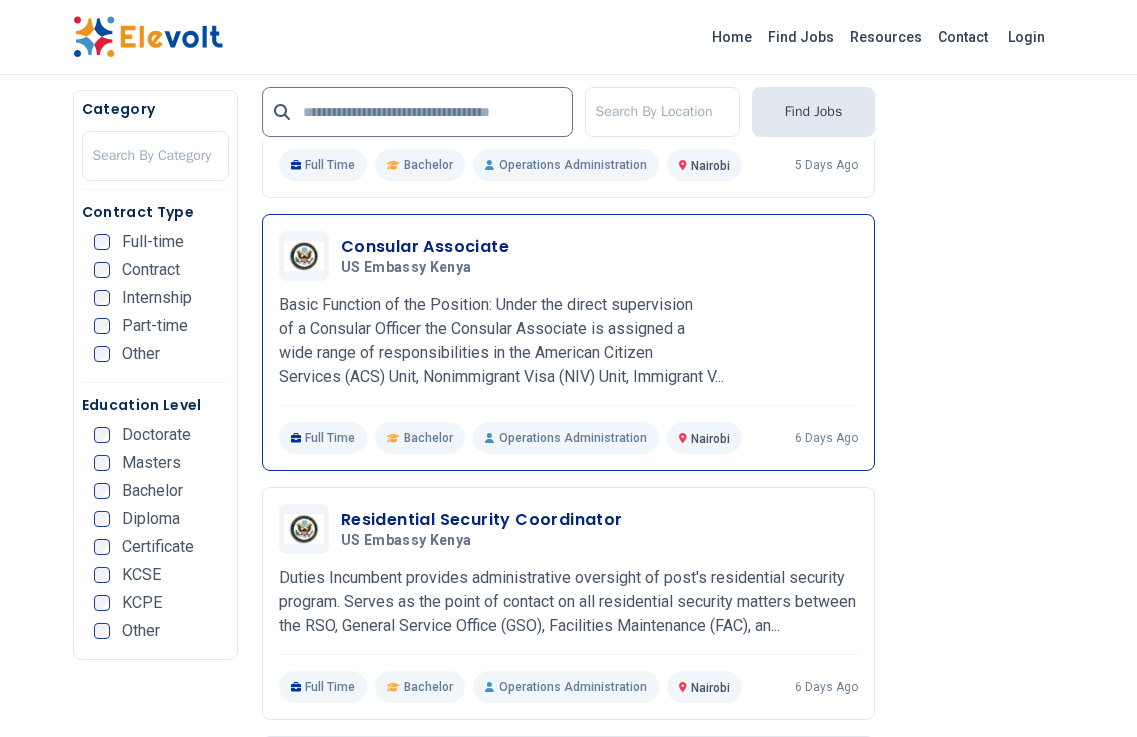 click on "Basic Function of the Position:
Under the direct supervision of a Consular Officer the Consular Associate is assigned a wide range of responsibilities in the American Citizen Services (ACS) Unit, Nonimmigrant Visa (NIV) Unit, Immigrant V..." at bounding box center [568, 341] 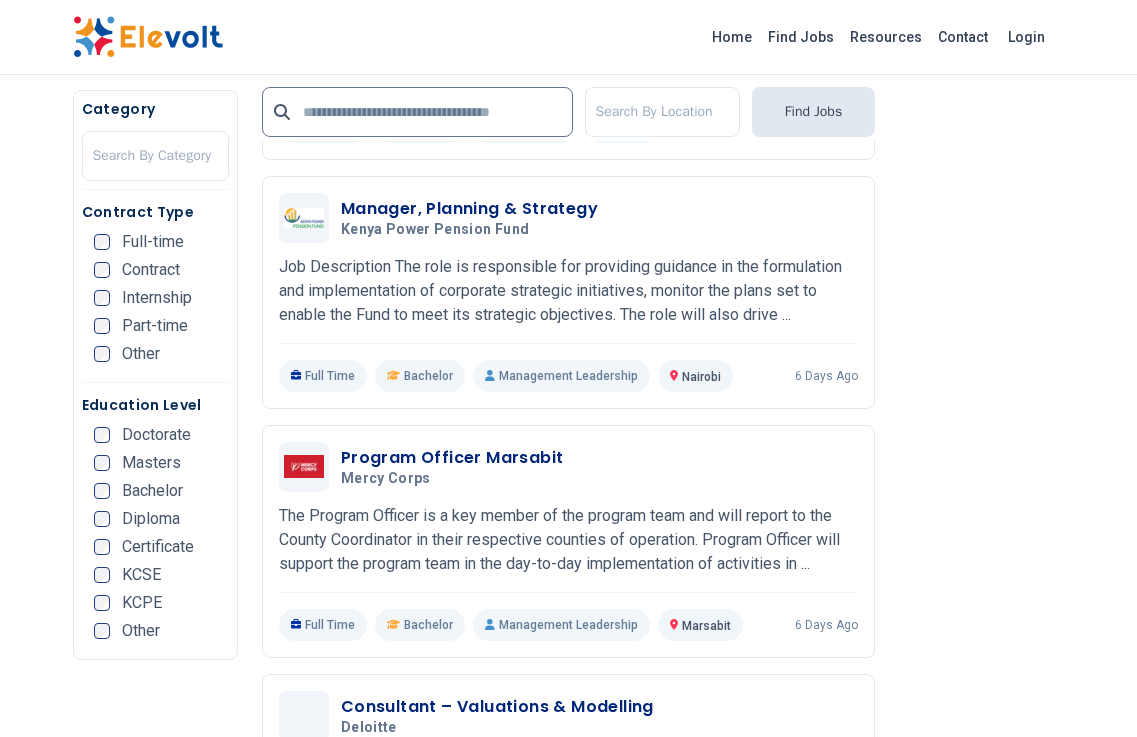 scroll, scrollTop: 3100, scrollLeft: 0, axis: vertical 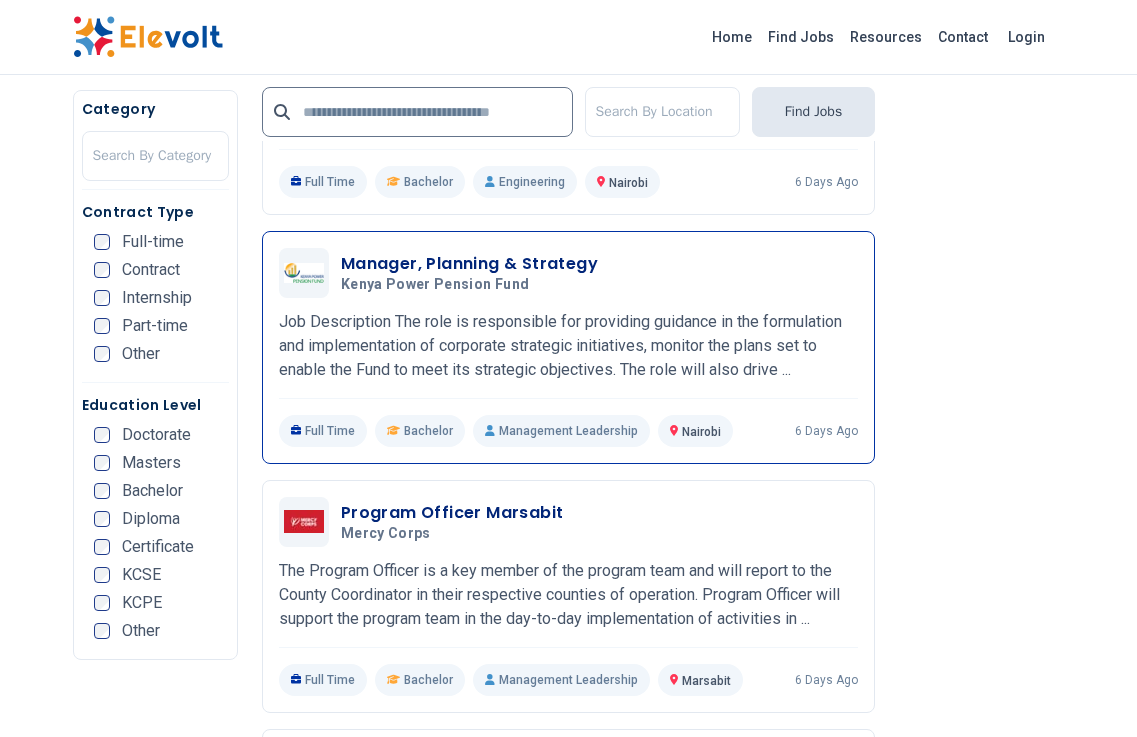 click on "Job Description
The role is responsible for providing guidance in the formulation and implementation of corporate strategic initiatives, monitor the plans set to enable the Fund to meet its strategic objectives. The role will also drive ..." at bounding box center (568, 346) 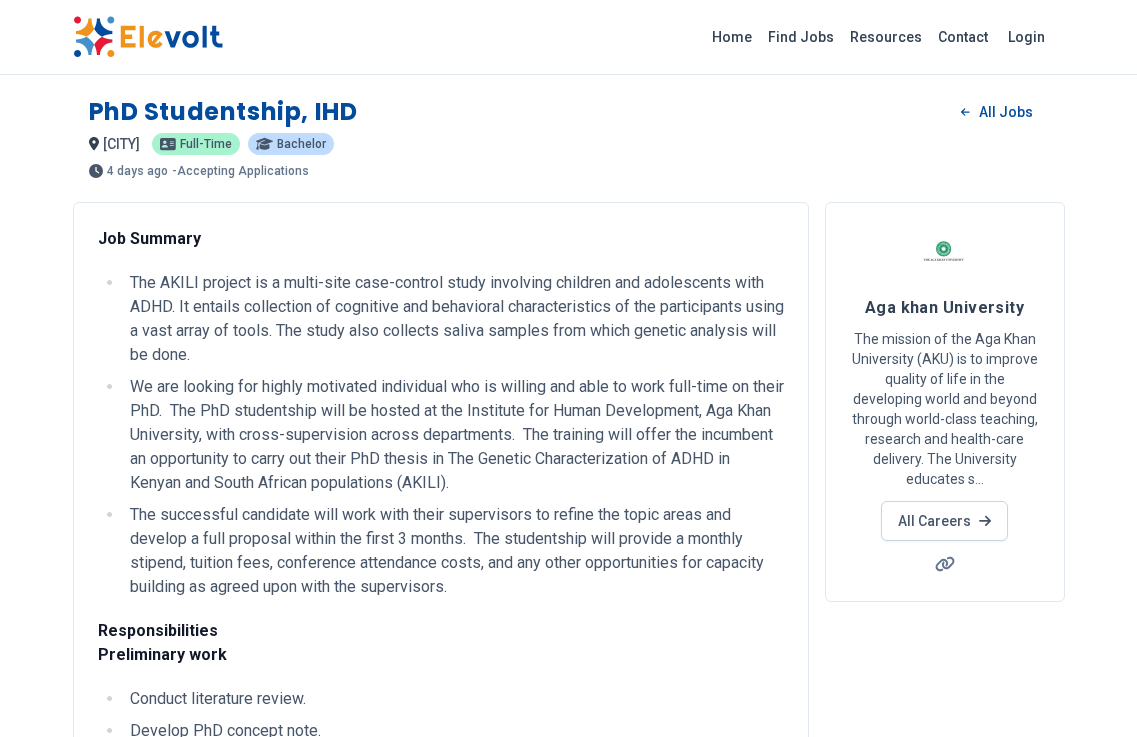 scroll, scrollTop: 0, scrollLeft: 0, axis: both 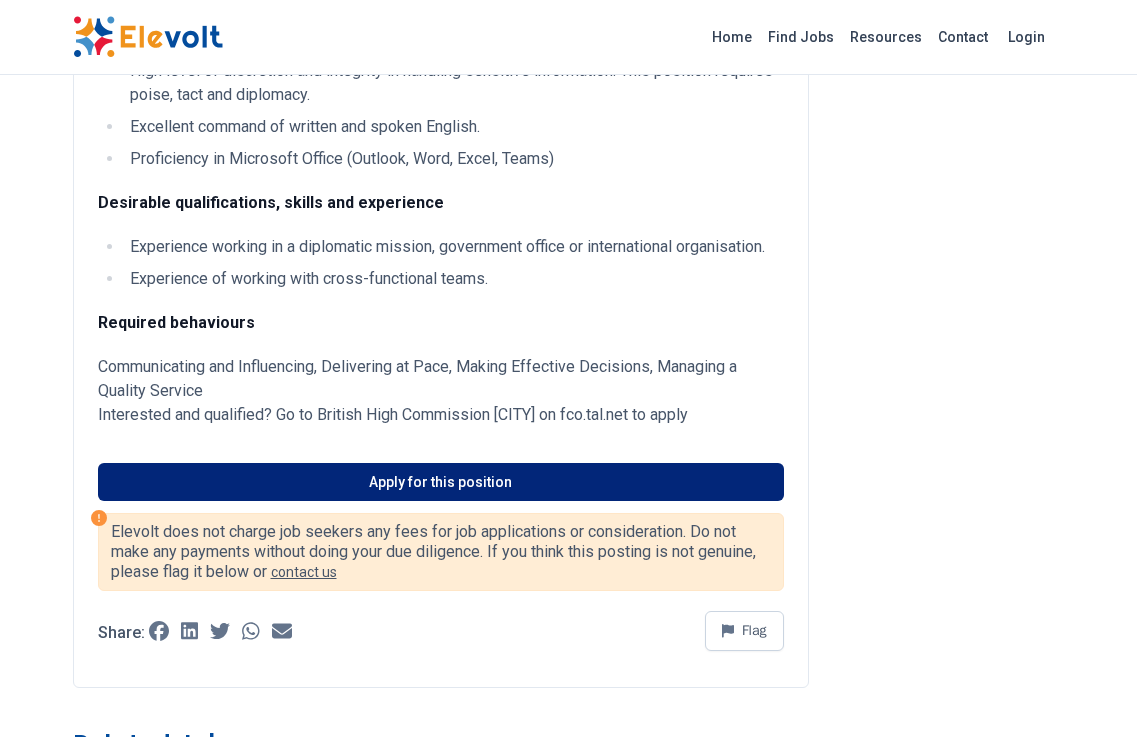 click on "Apply for this position" at bounding box center [441, 482] 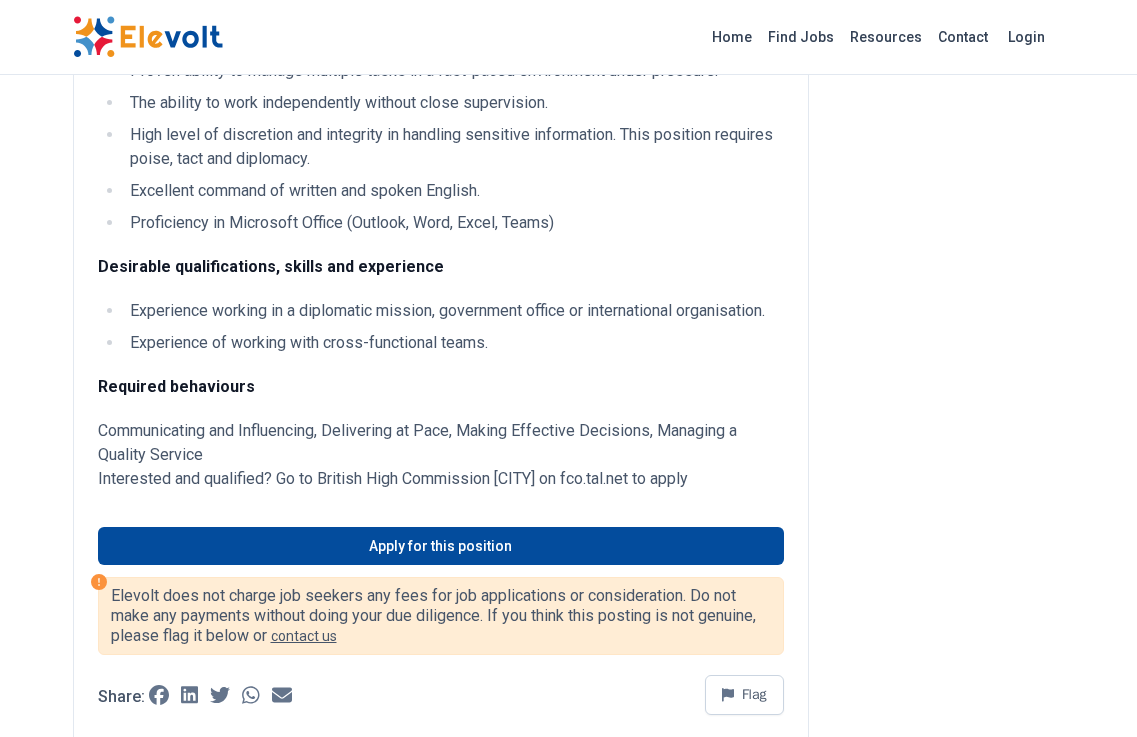 scroll, scrollTop: 2400, scrollLeft: 0, axis: vertical 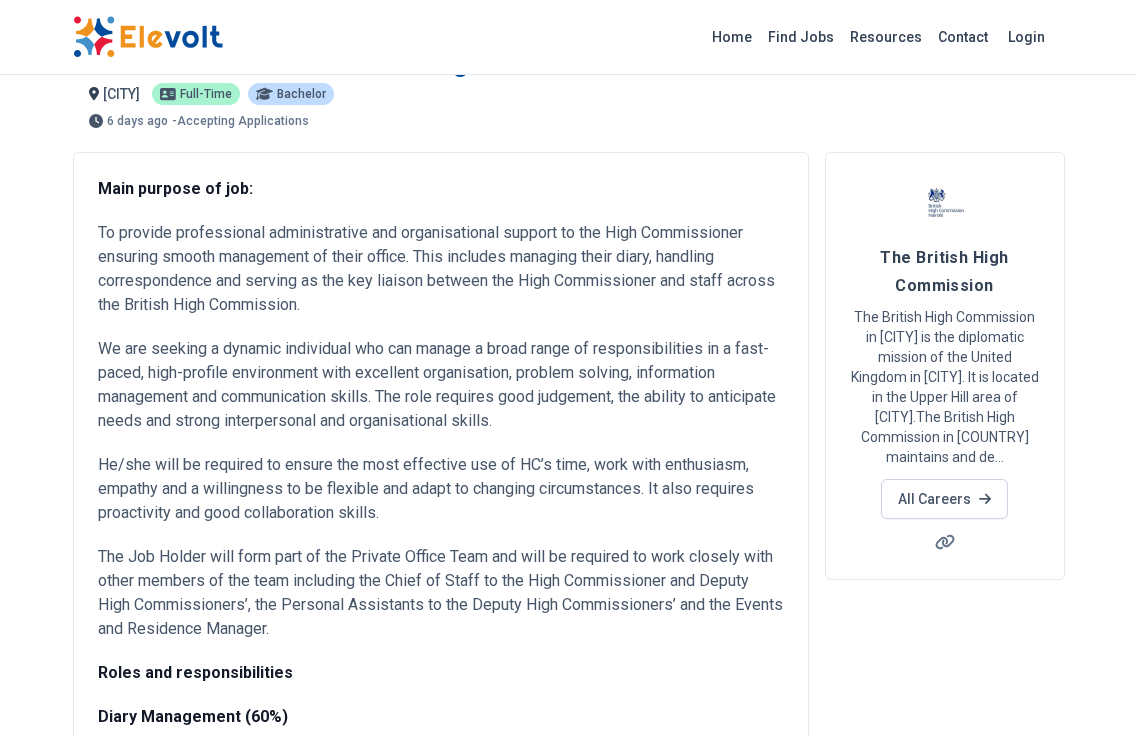 drag, startPoint x: 709, startPoint y: 514, endPoint x: 103, endPoint y: 192, distance: 686.2361 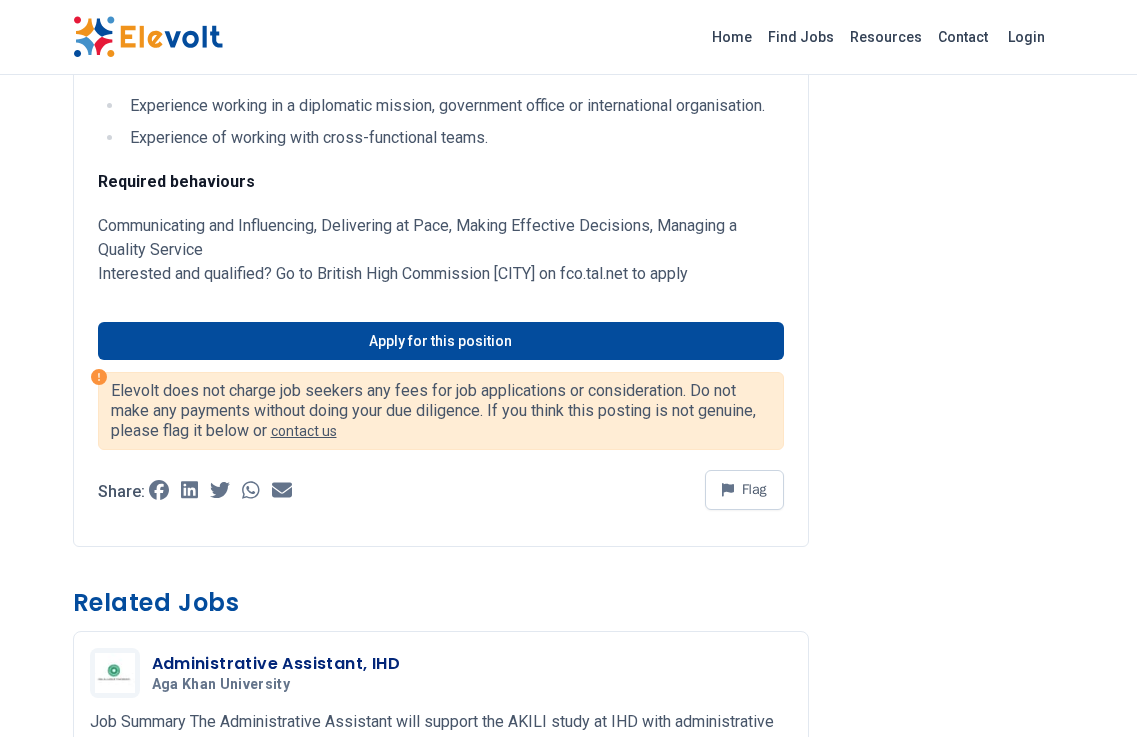 scroll, scrollTop: 2450, scrollLeft: 0, axis: vertical 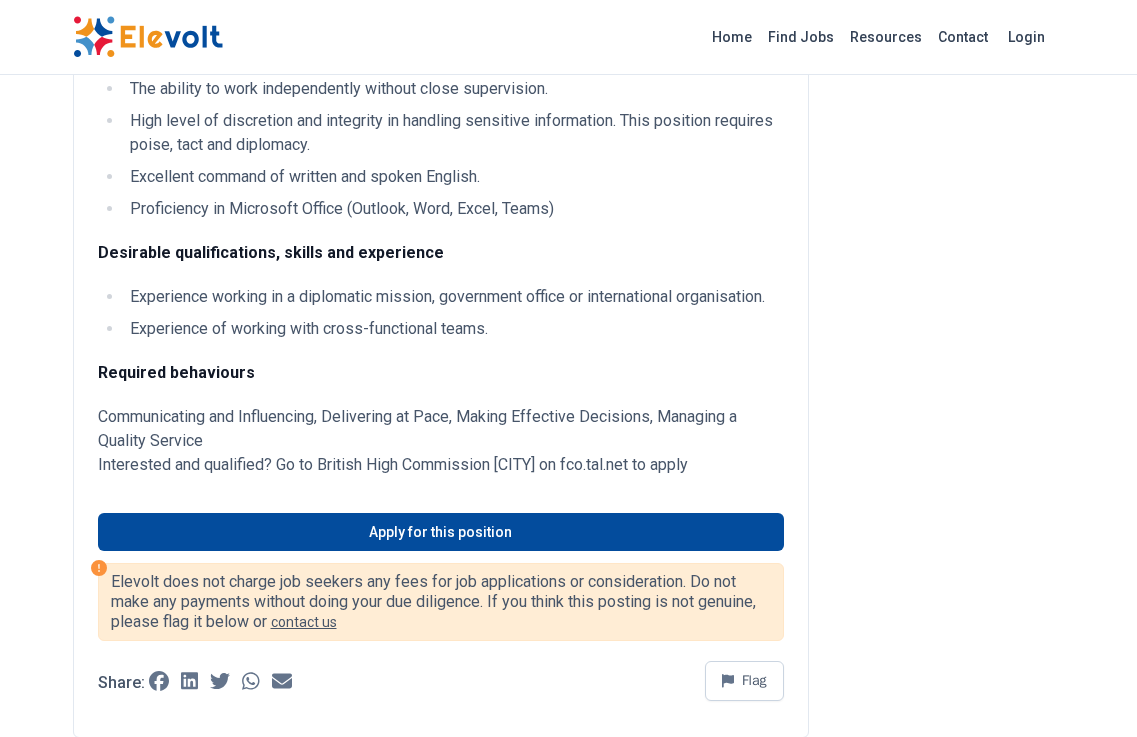 copy on "Main purpose of job:
To provide professional administrative and organisational support to the High Commissioner ensuring smooth management of their office. This includes managing their diary, handling correspondence and serving as the key liaison between the High Commissioner and staff across the British High Commission.
We are seeking a dynamic individual who can manage a broad range of responsibilities in a fast-paced, high-profile environment with excellent organisation, problem solving, information management and communication skills. The role requires good judgement, the ability to anticipate needs and strong interpersonal and organisational skills.
He/she will be required to ensure the most effective use of HC’s time, work with enthusiasm, empathy and a willingness to be flexible and adapt to changing circumstances. It also requires proactivity and good collaboration skills.
The Job Holder will form part of the Private Office Team and will be required to work closely with other members of the..." 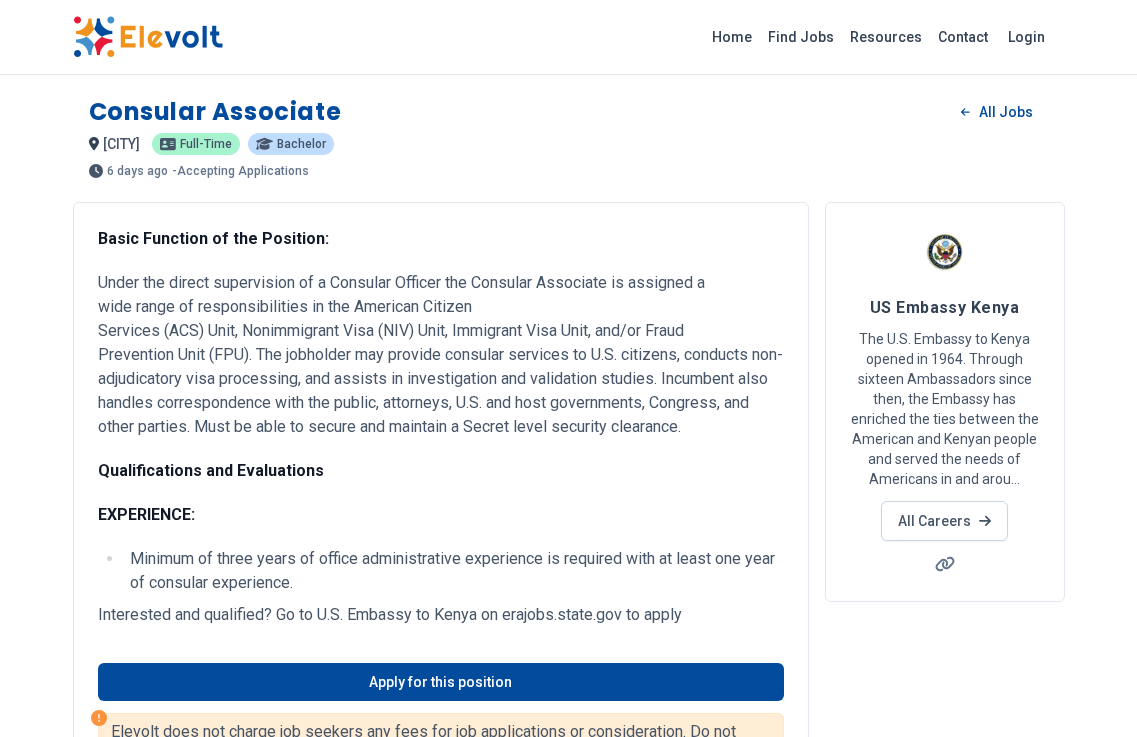 scroll, scrollTop: 0, scrollLeft: 0, axis: both 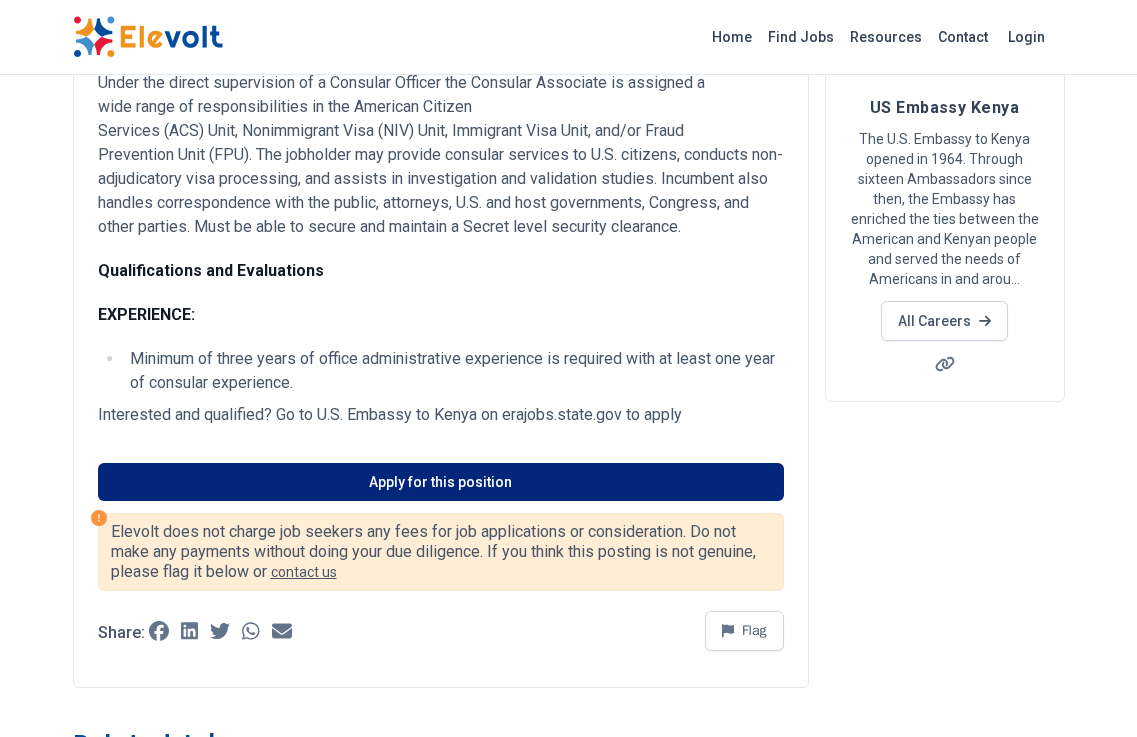 click on "Apply for this position" at bounding box center [441, 482] 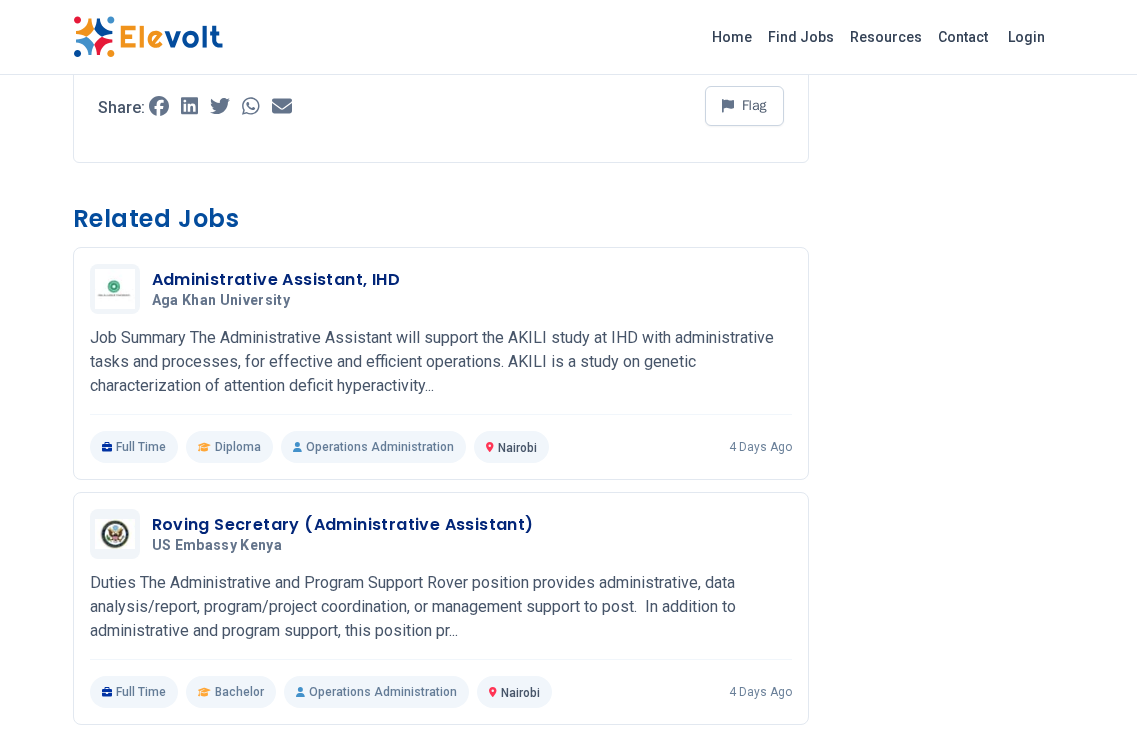 scroll, scrollTop: 800, scrollLeft: 0, axis: vertical 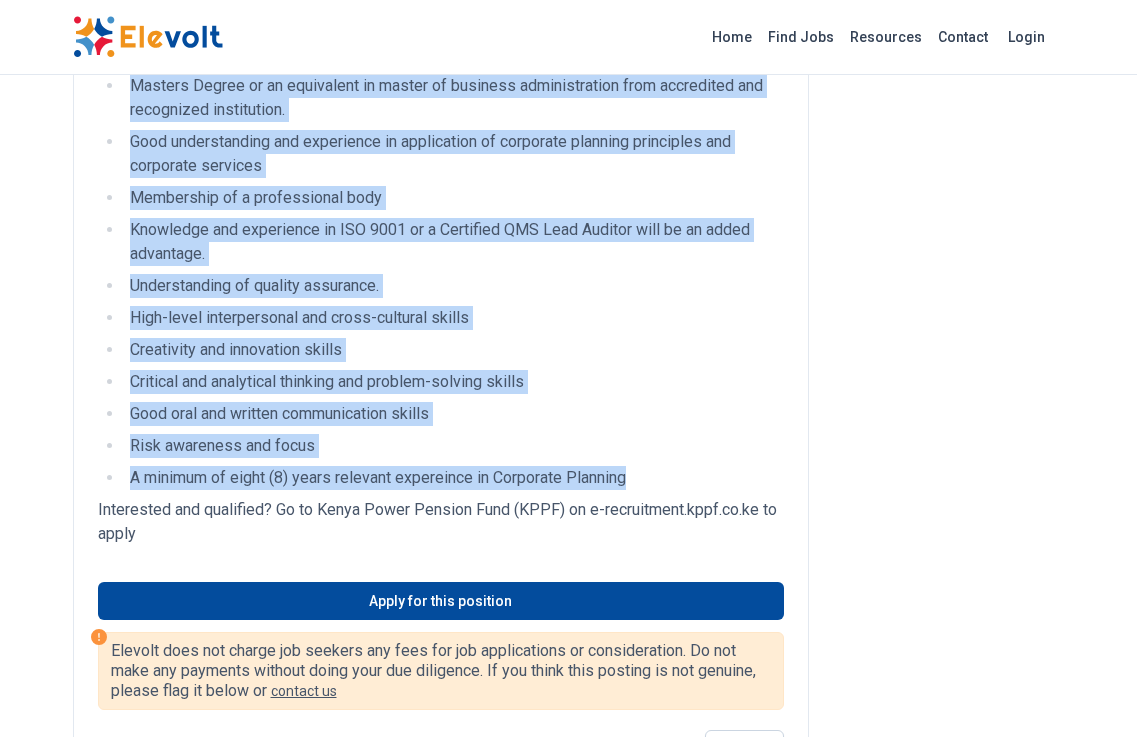 drag, startPoint x: 100, startPoint y: 237, endPoint x: 641, endPoint y: 469, distance: 588.6467 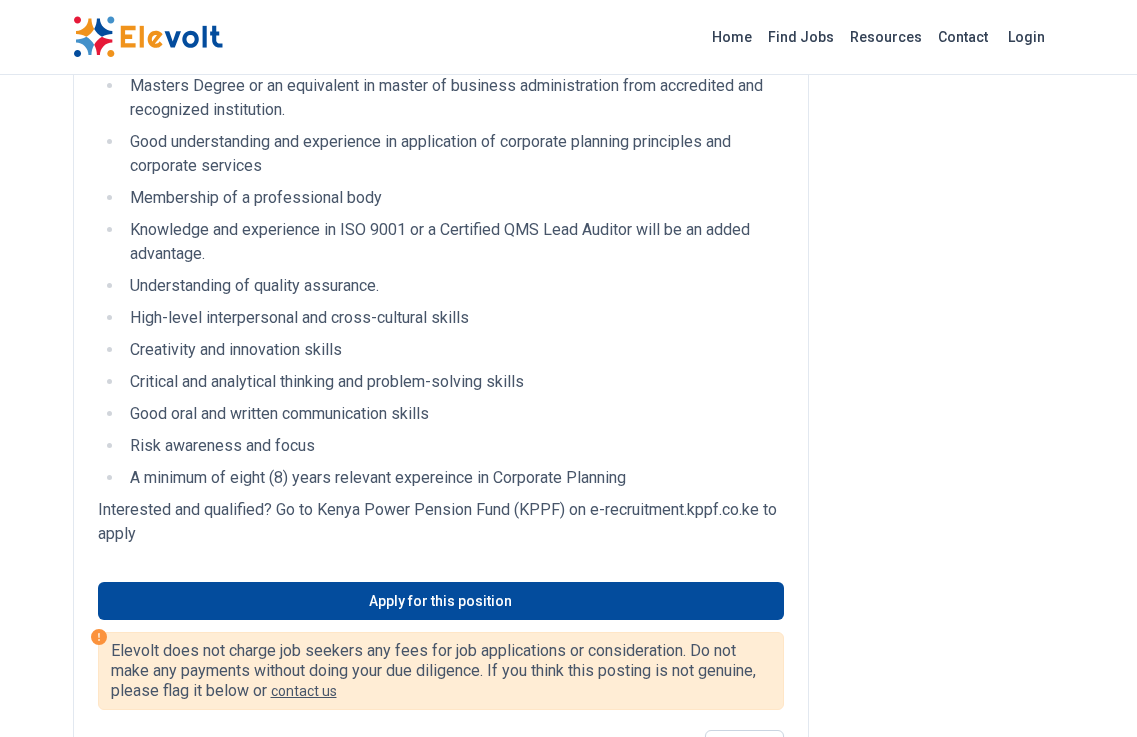 click on "Interested and qualified? Go to Kenya Power Pension Fund (KPPF) on e-recruitment.kppf.co.ke to apply" at bounding box center [441, 522] 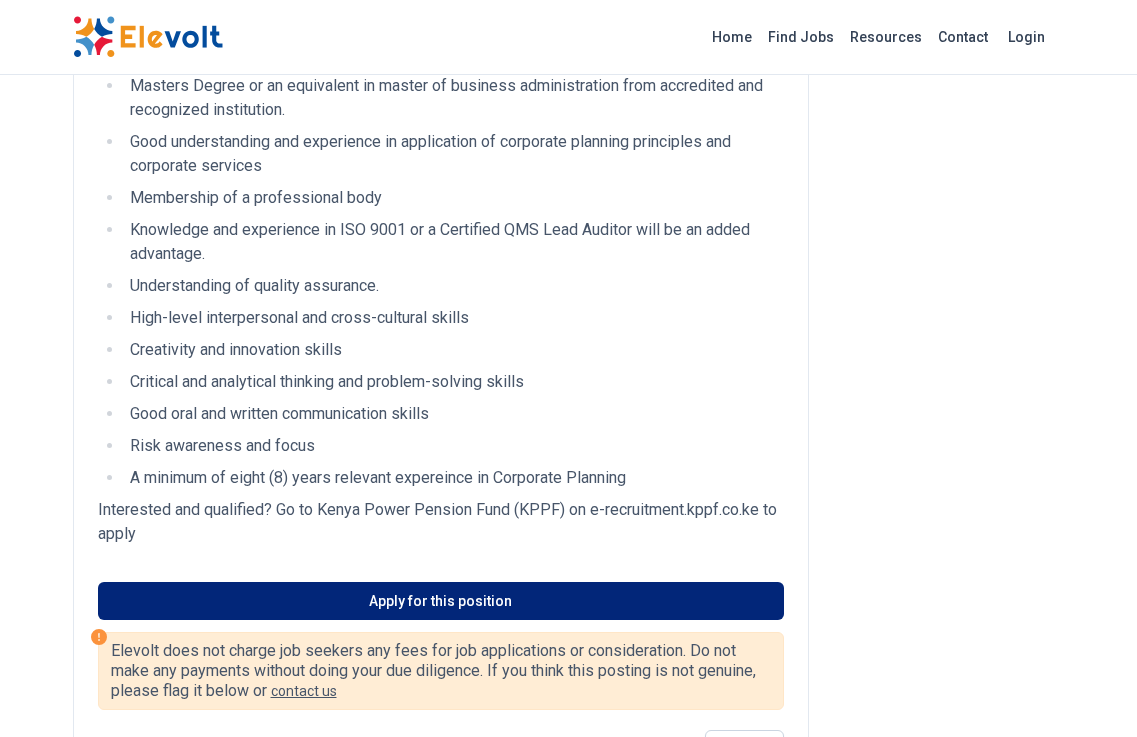 click on "Apply for this position" at bounding box center (441, 601) 